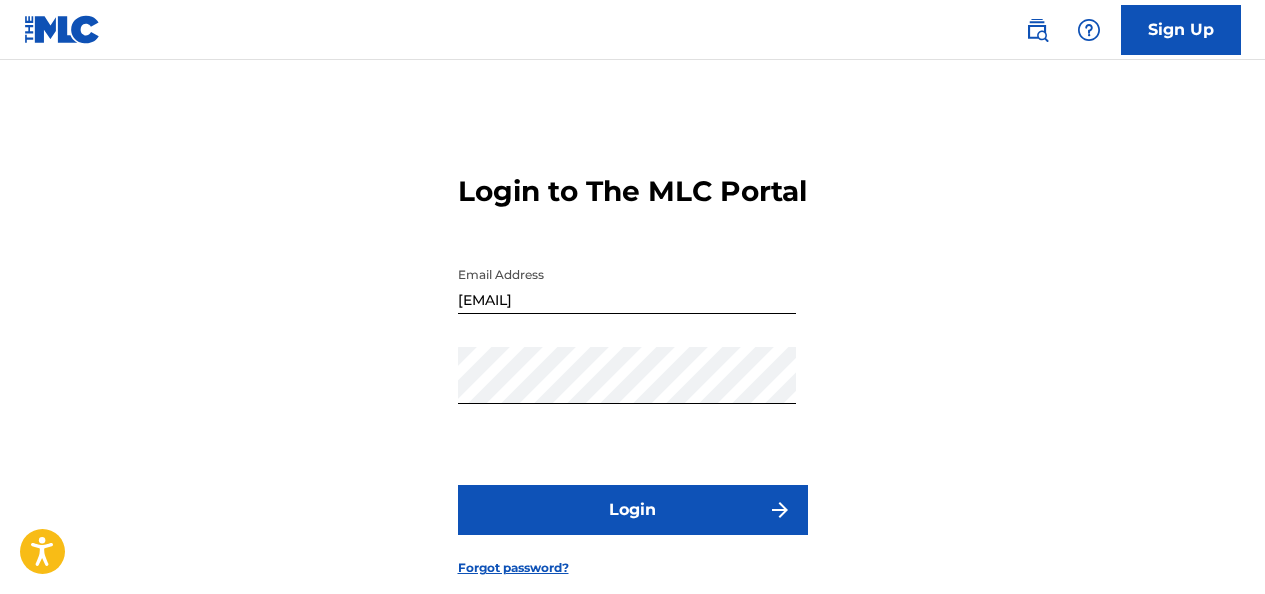 scroll, scrollTop: 0, scrollLeft: 0, axis: both 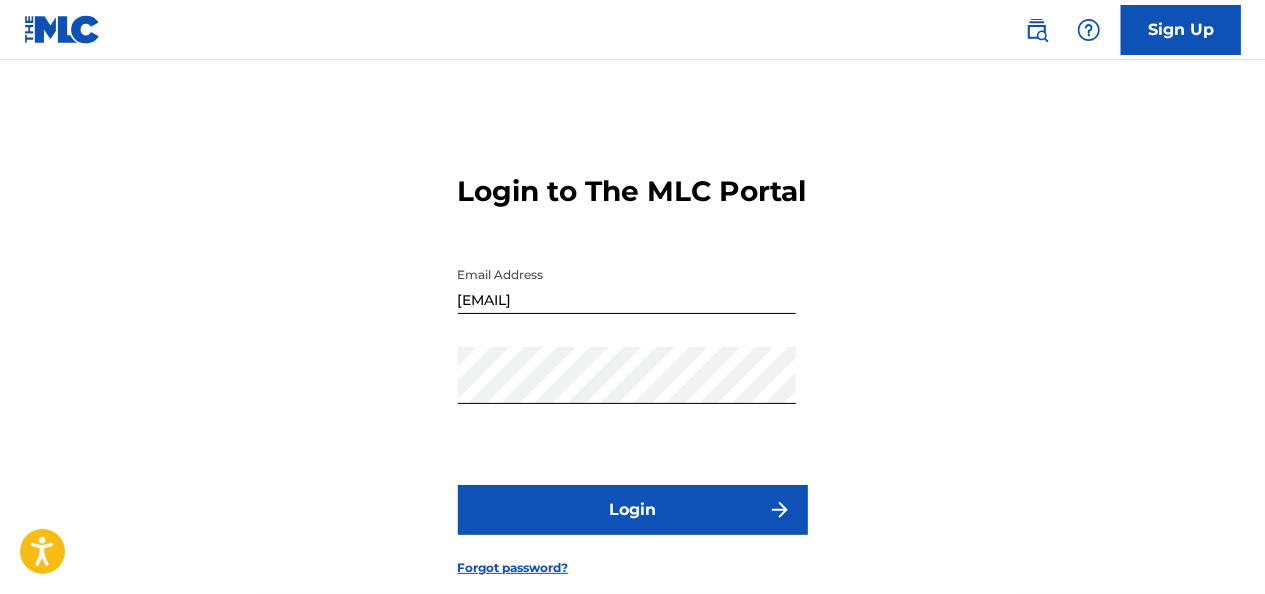 click on "Login" at bounding box center (633, 510) 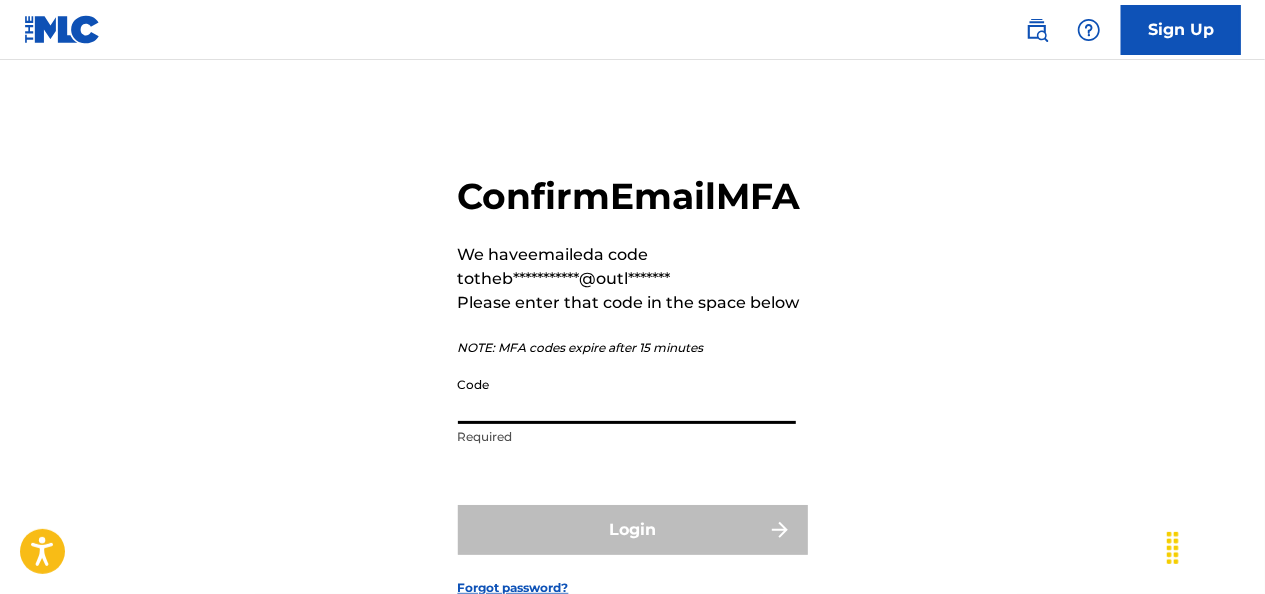 click on "Code" at bounding box center (627, 395) 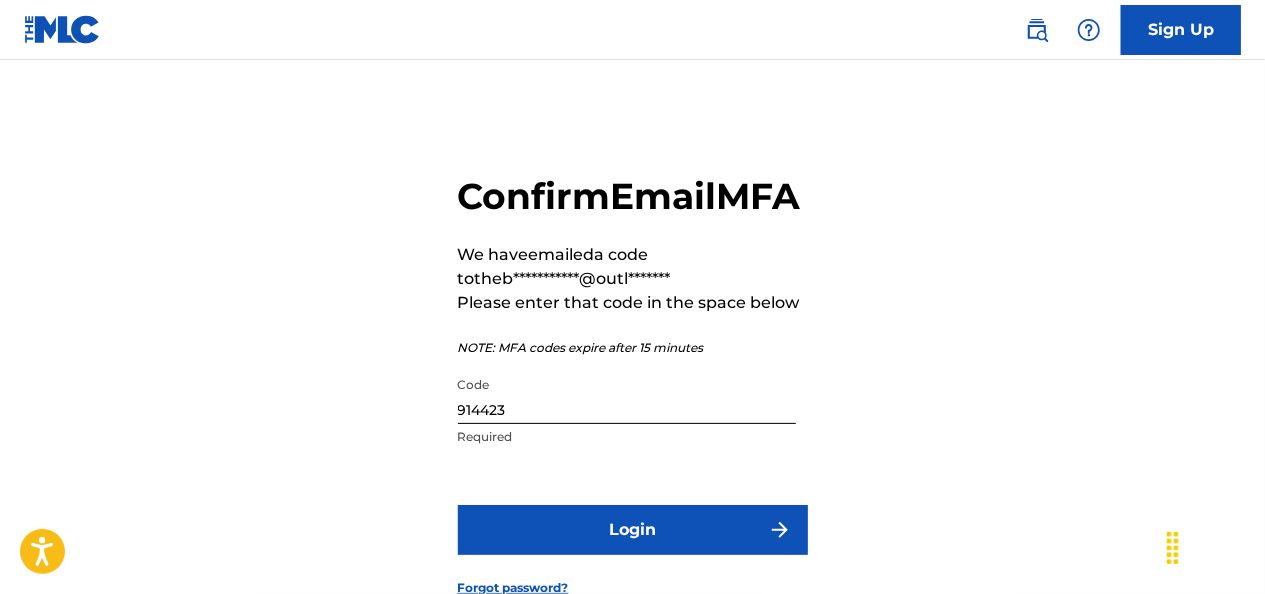 click on "Login" at bounding box center [633, 530] 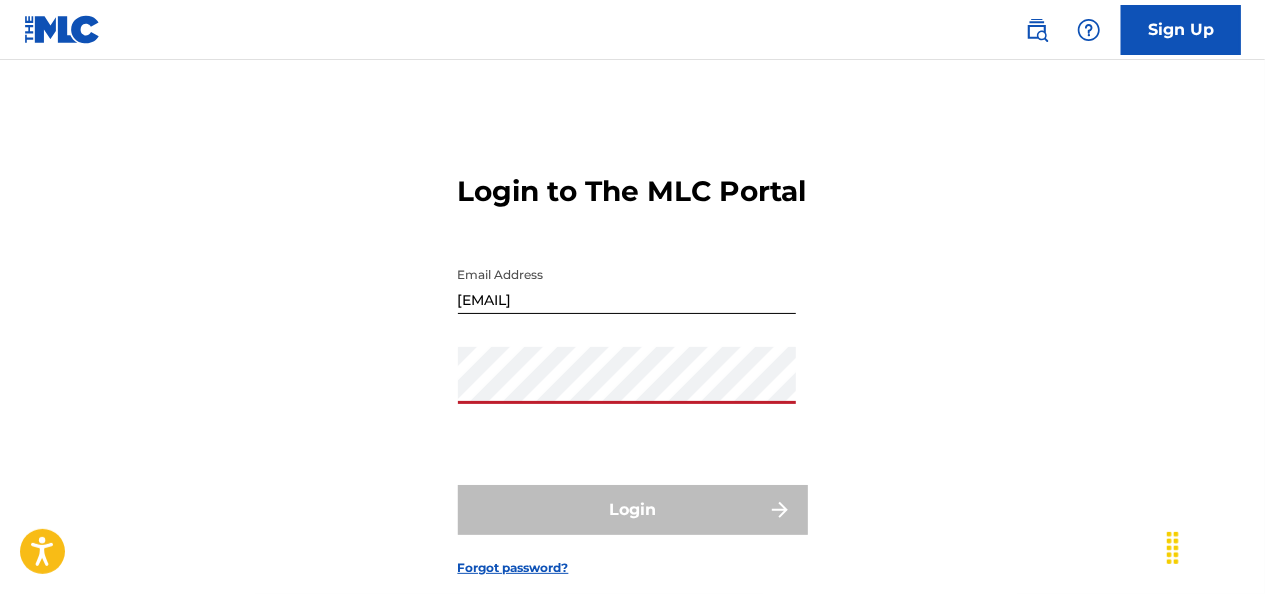 click on "Login to The MLC Portal Email Address theboxtruckking@outlook.com Password Login Forgot password?" at bounding box center (632, 359) 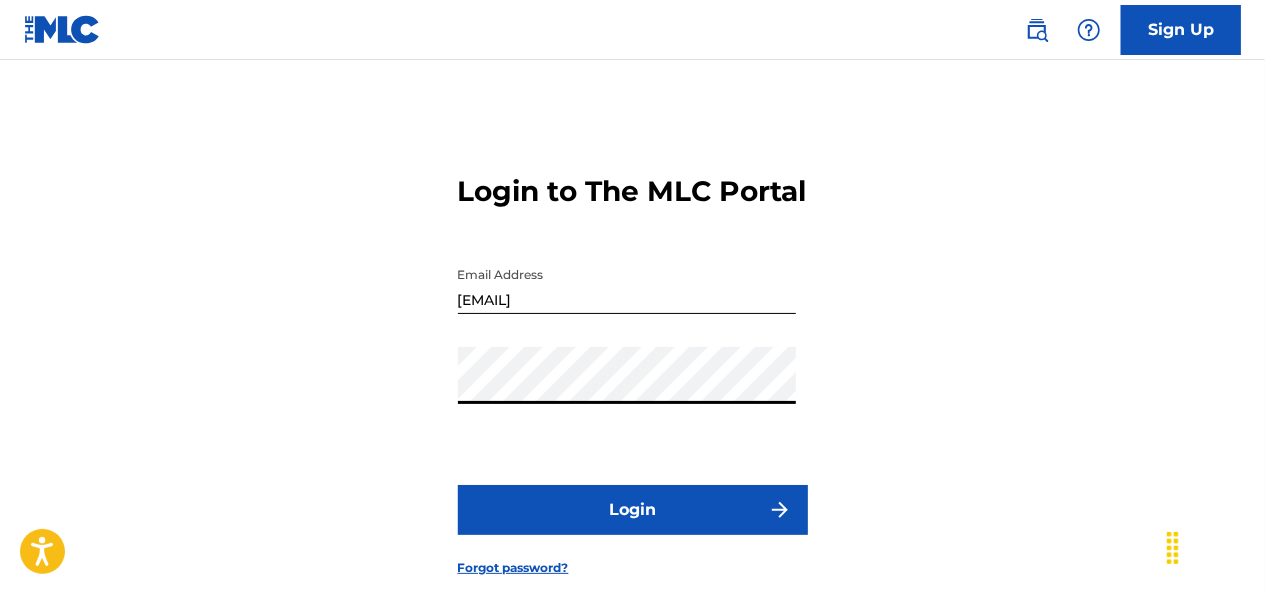 click on "Login" at bounding box center (633, 510) 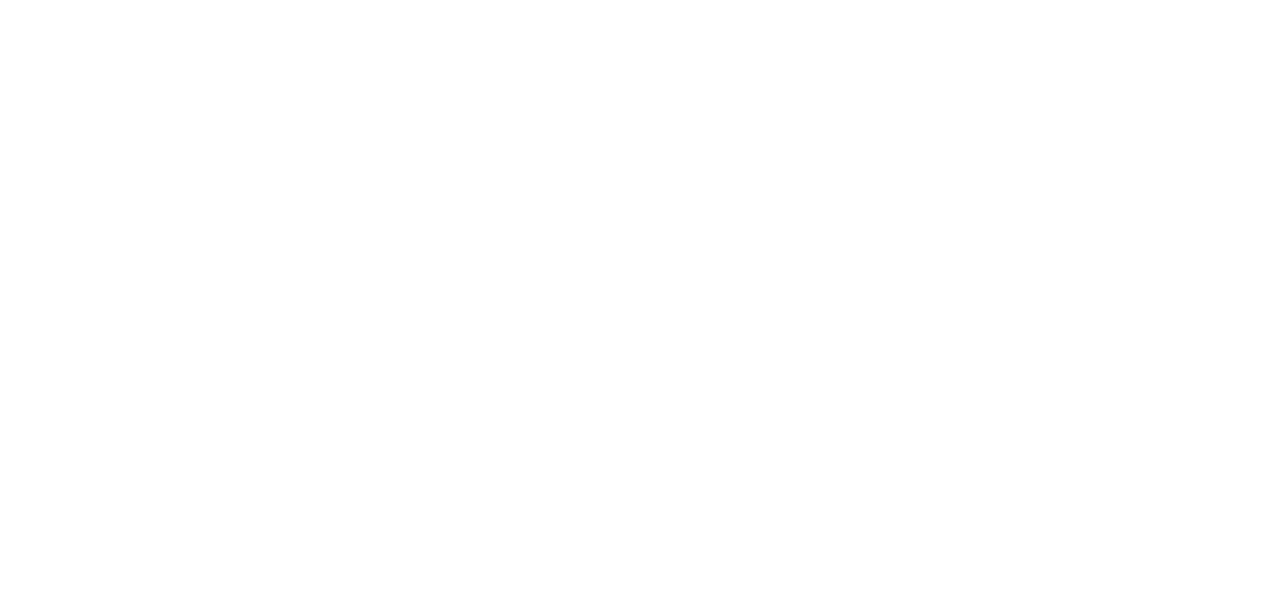 scroll, scrollTop: 0, scrollLeft: 0, axis: both 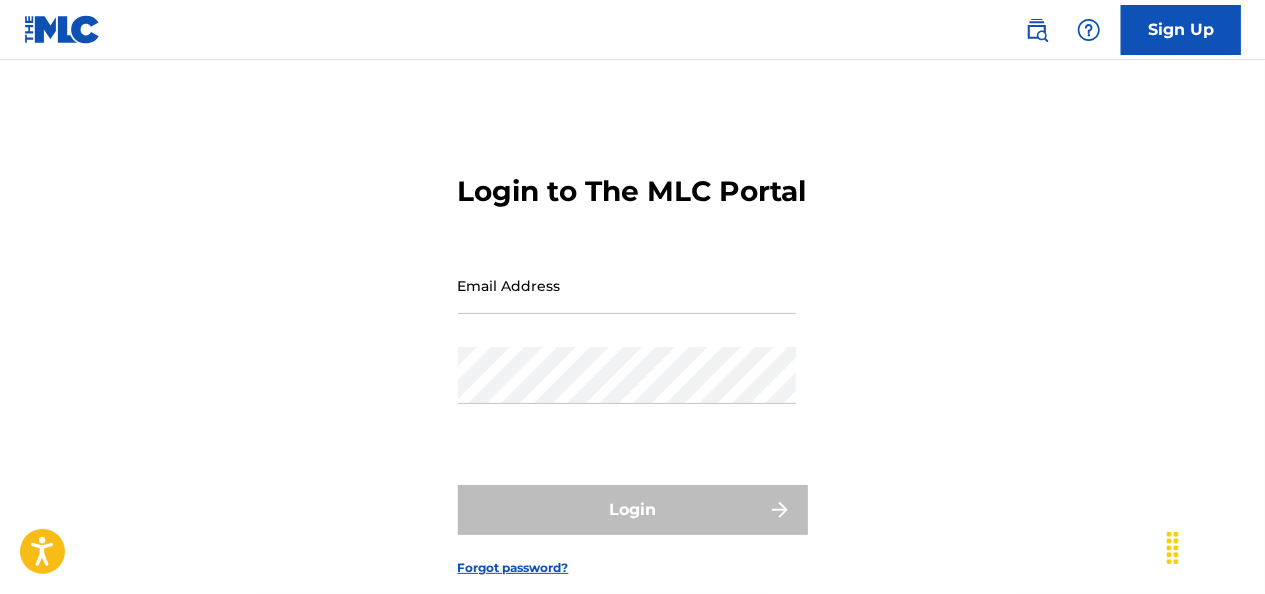 type on "[EMAIL]" 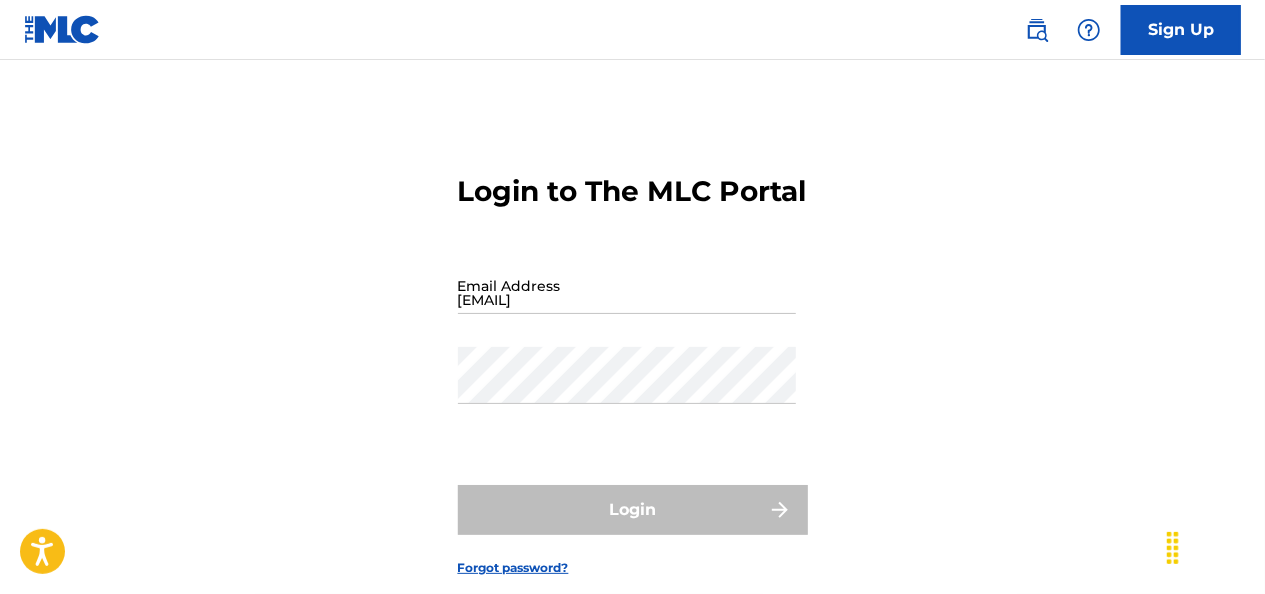 click on "Login" at bounding box center (633, 510) 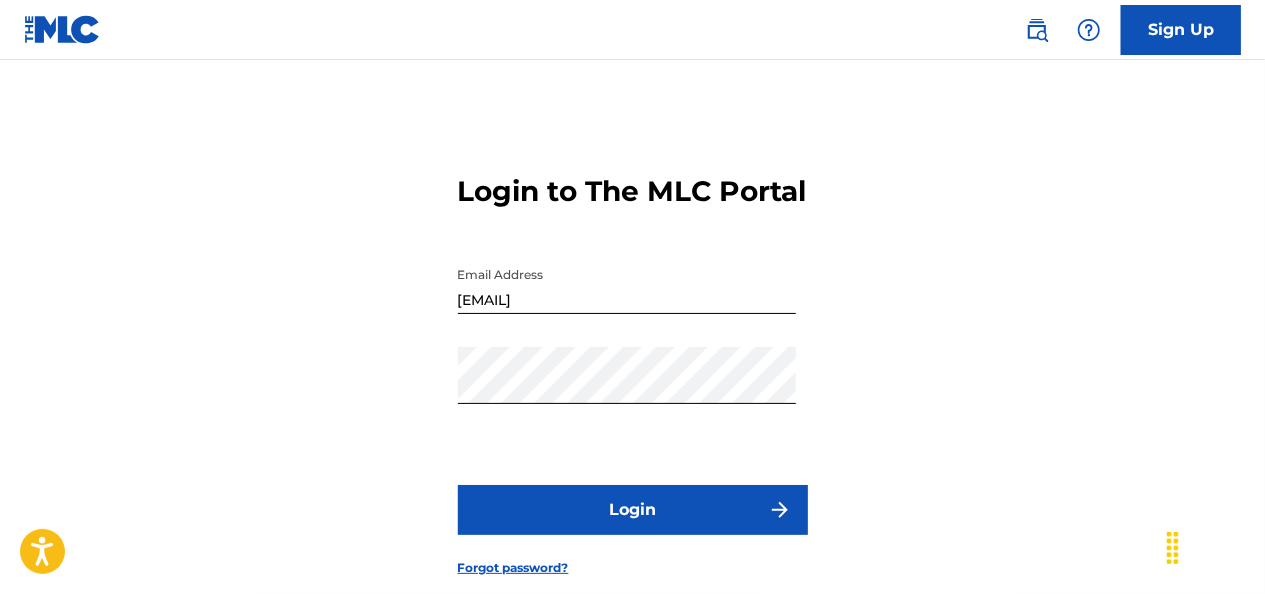 click on "Login" at bounding box center (633, 510) 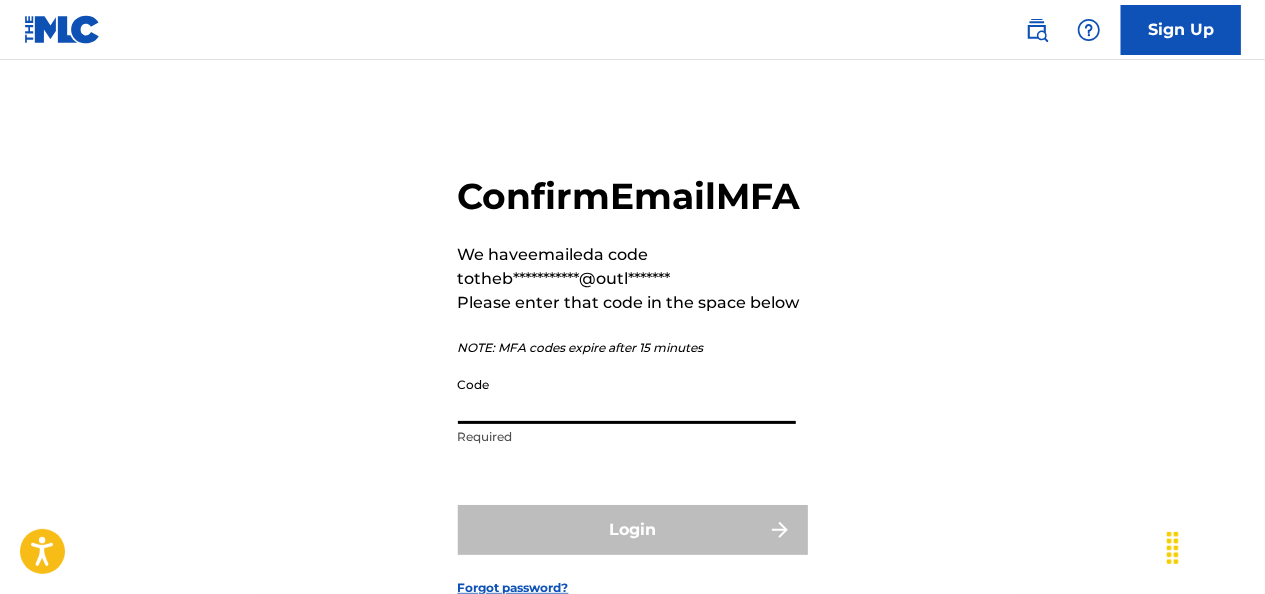 click on "Code" at bounding box center [627, 395] 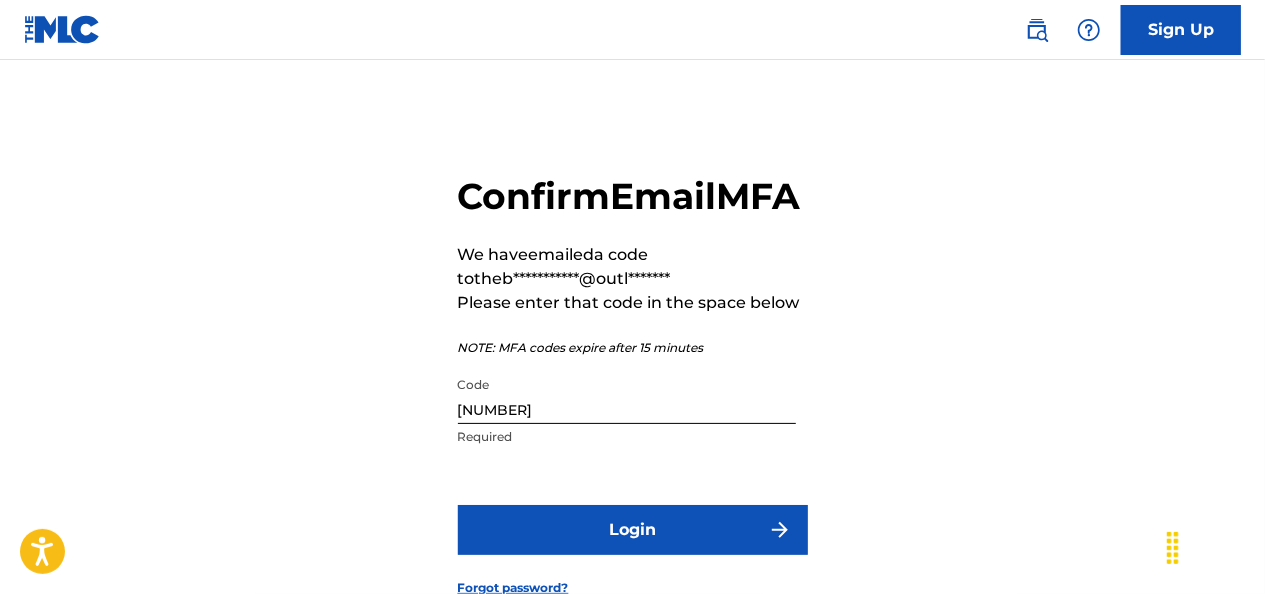scroll, scrollTop: 176, scrollLeft: 0, axis: vertical 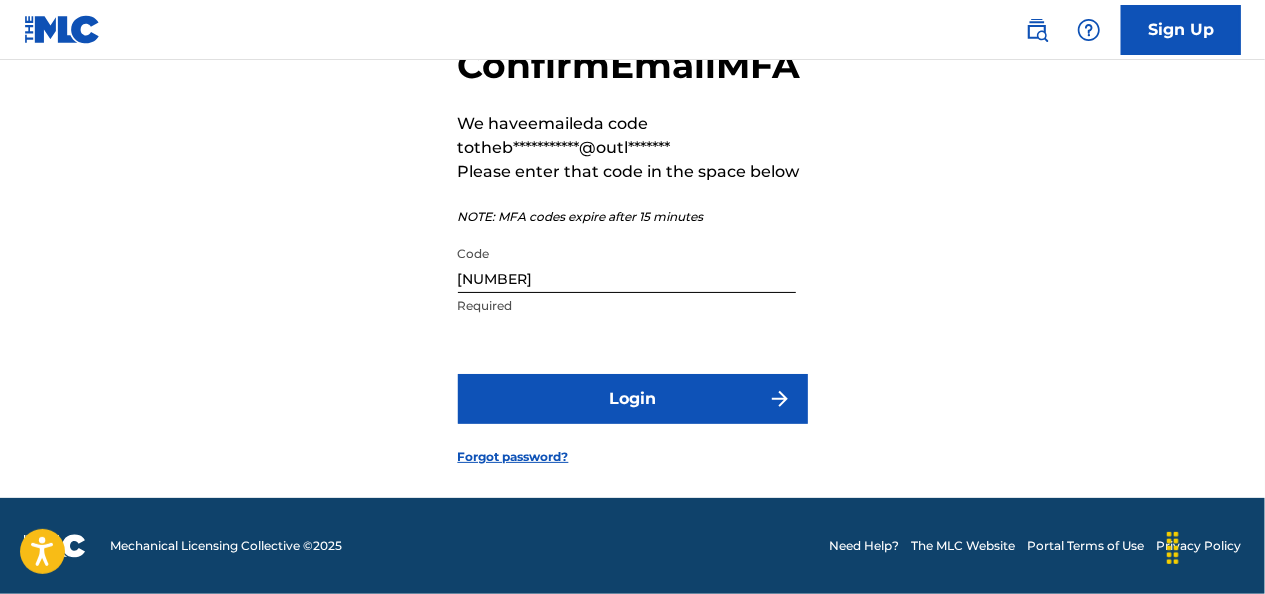drag, startPoint x: 565, startPoint y: 249, endPoint x: 308, endPoint y: 338, distance: 271.97427 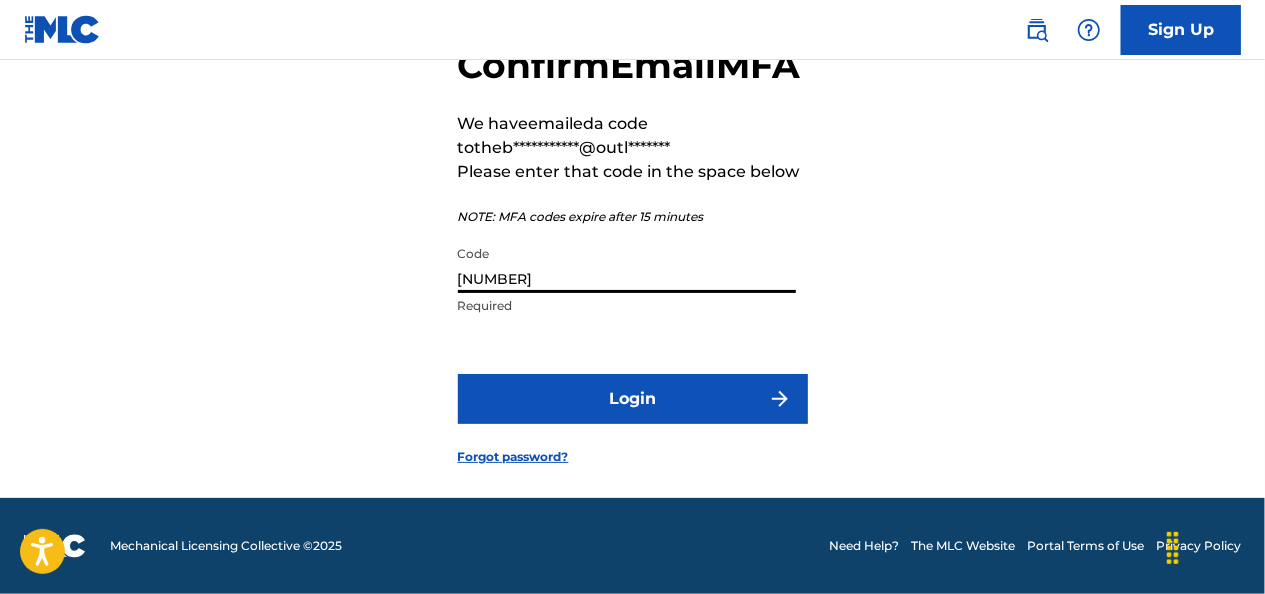 click on "[NUMBER]" at bounding box center (627, 264) 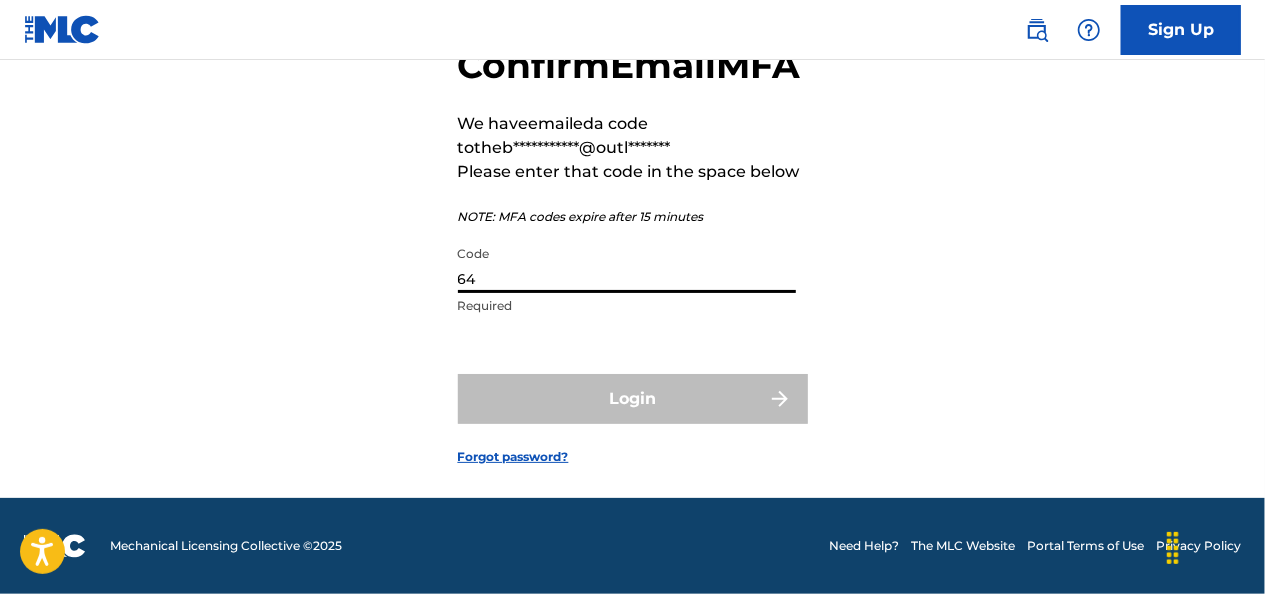 type on "6" 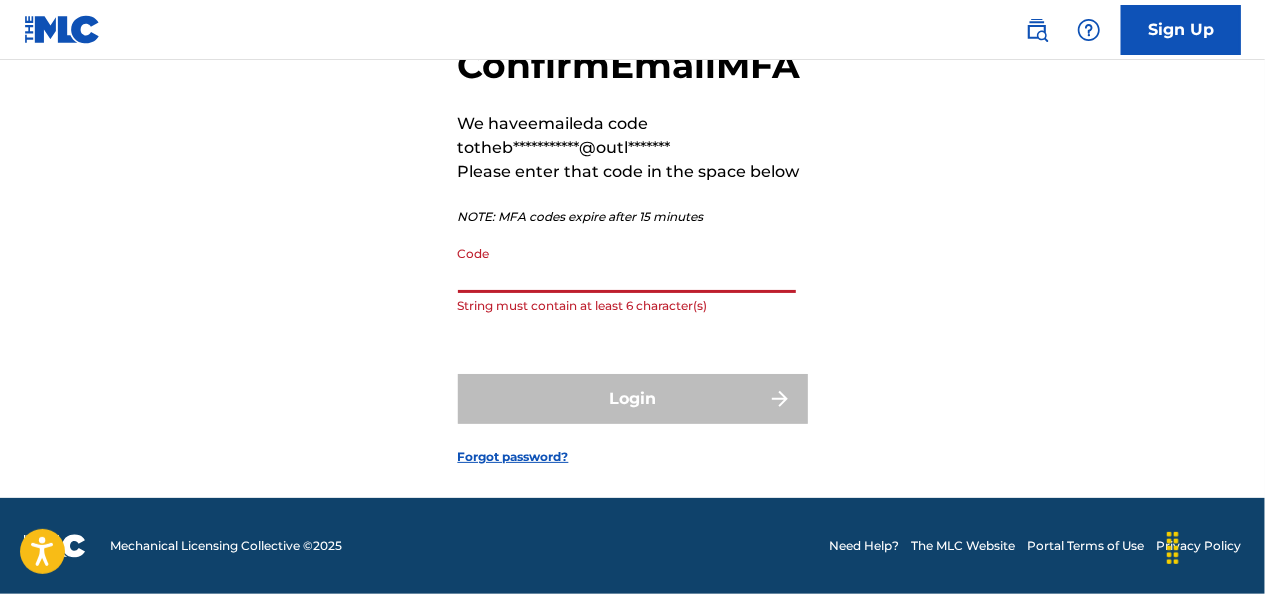 paste on "764522" 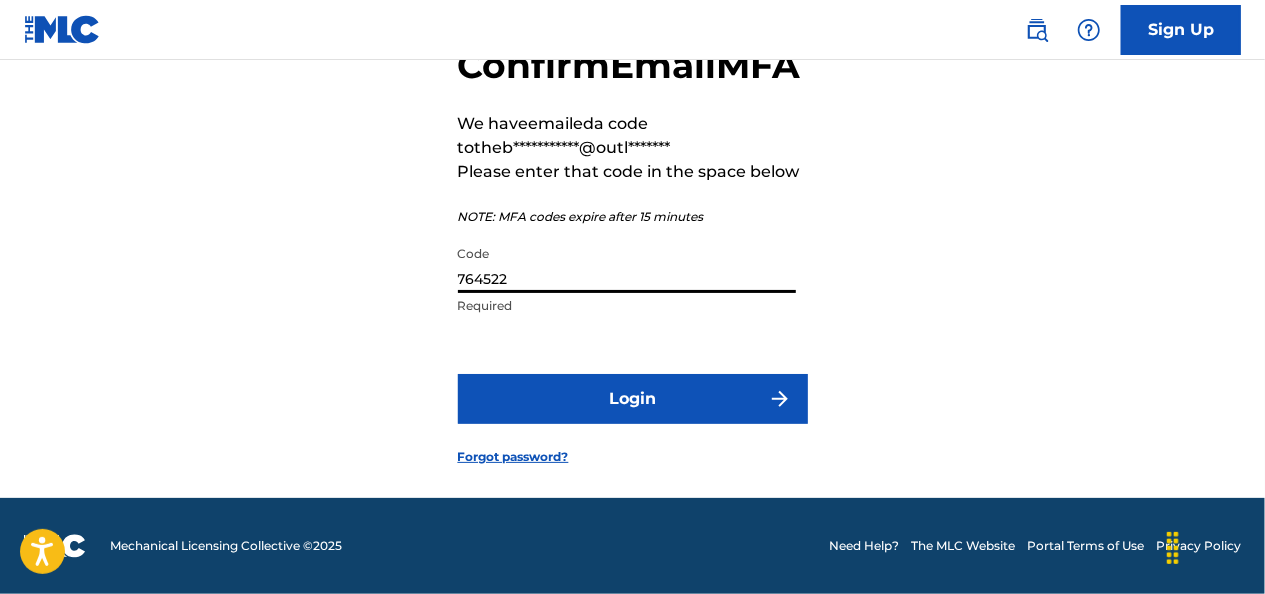 type on "764522" 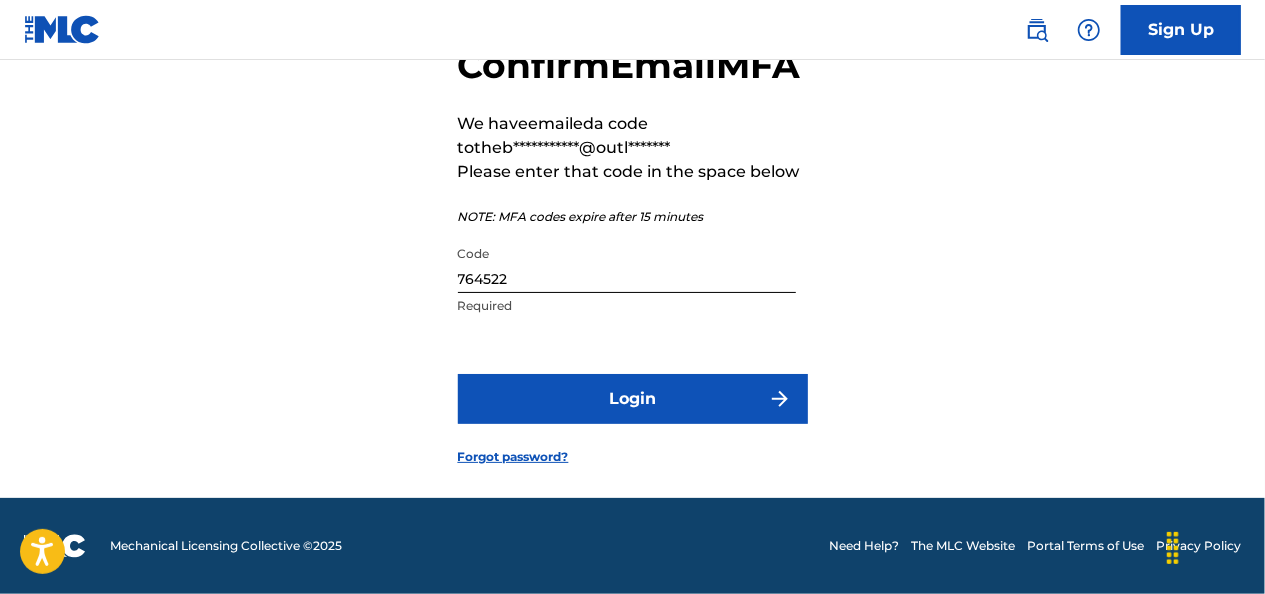 click on "Login" at bounding box center [633, 399] 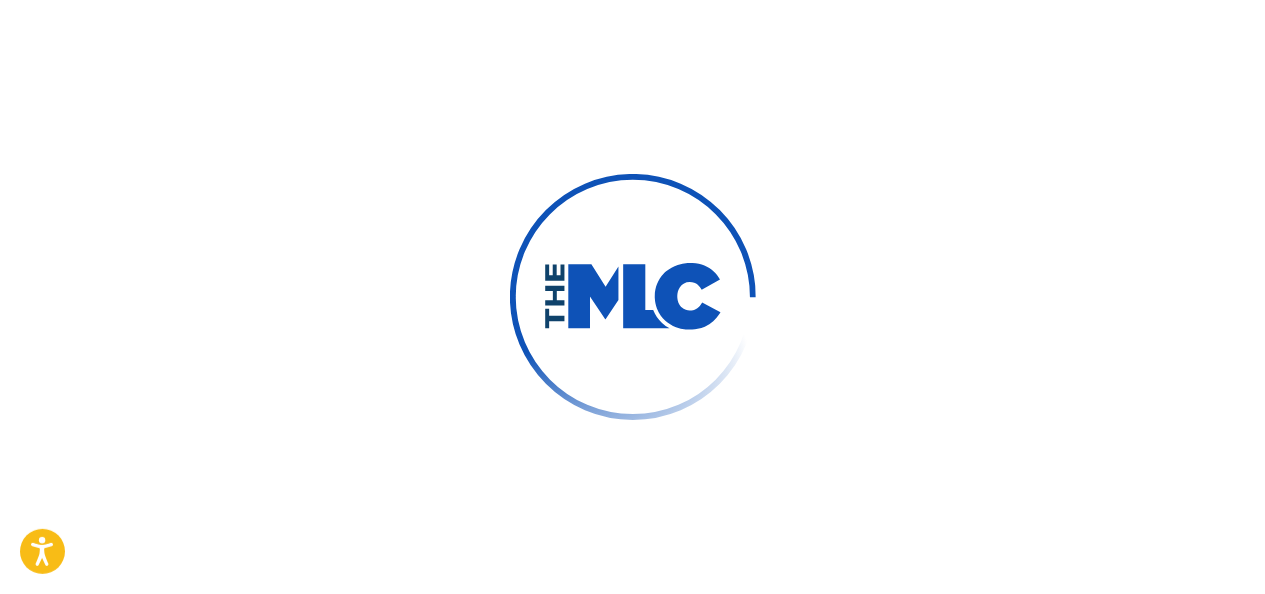 scroll, scrollTop: 0, scrollLeft: 0, axis: both 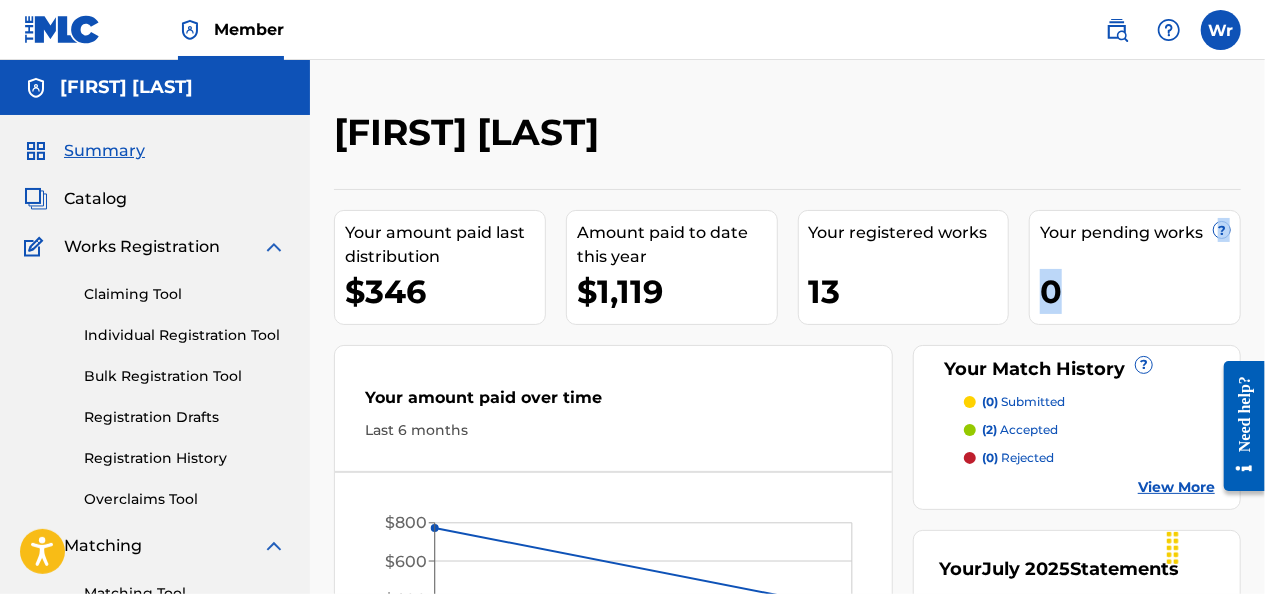 drag, startPoint x: 1264, startPoint y: 236, endPoint x: 1242, endPoint y: 272, distance: 42.190044 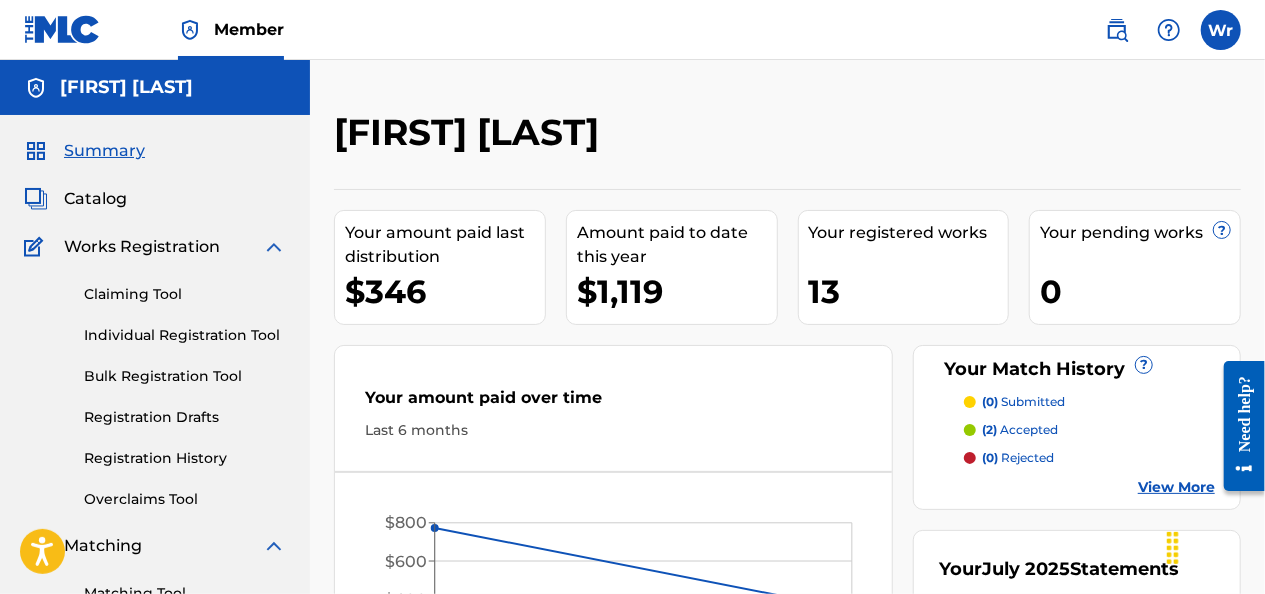 click on "$346" at bounding box center [445, 291] 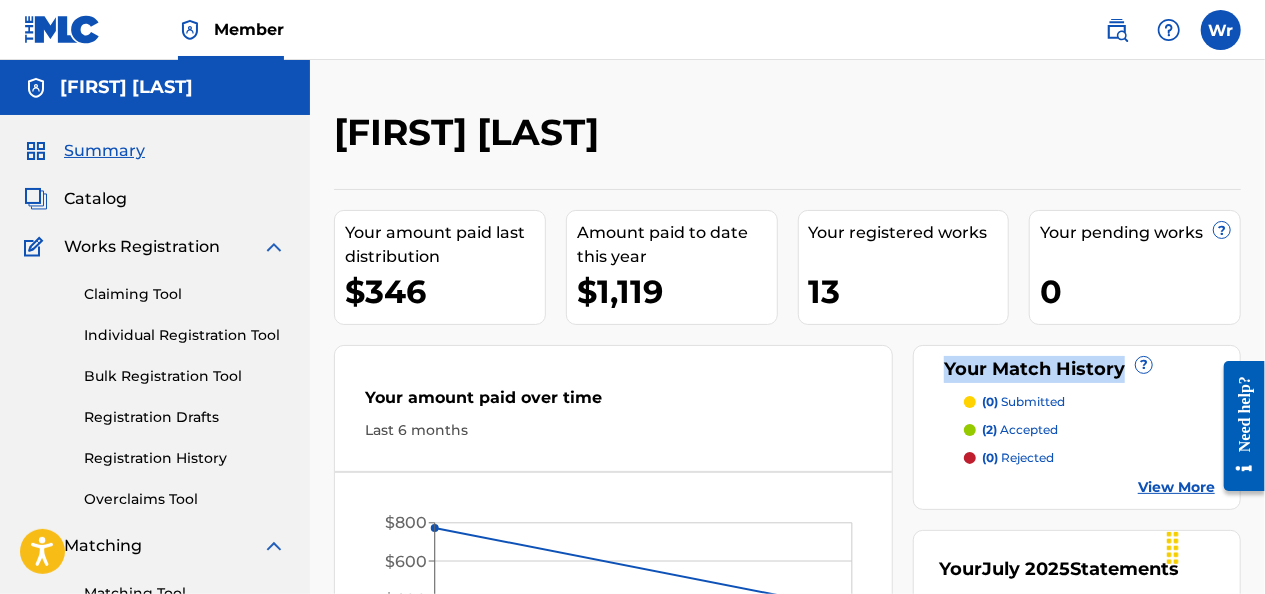 drag, startPoint x: 1262, startPoint y: 272, endPoint x: 1266, endPoint y: 257, distance: 15.524175 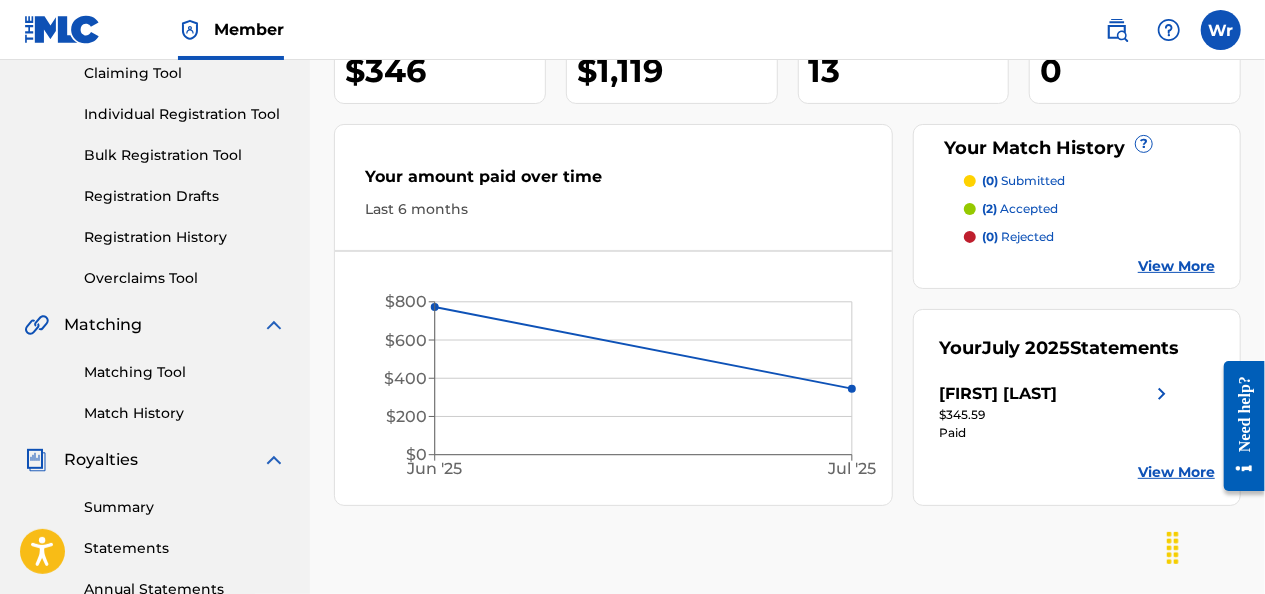 scroll, scrollTop: 224, scrollLeft: 0, axis: vertical 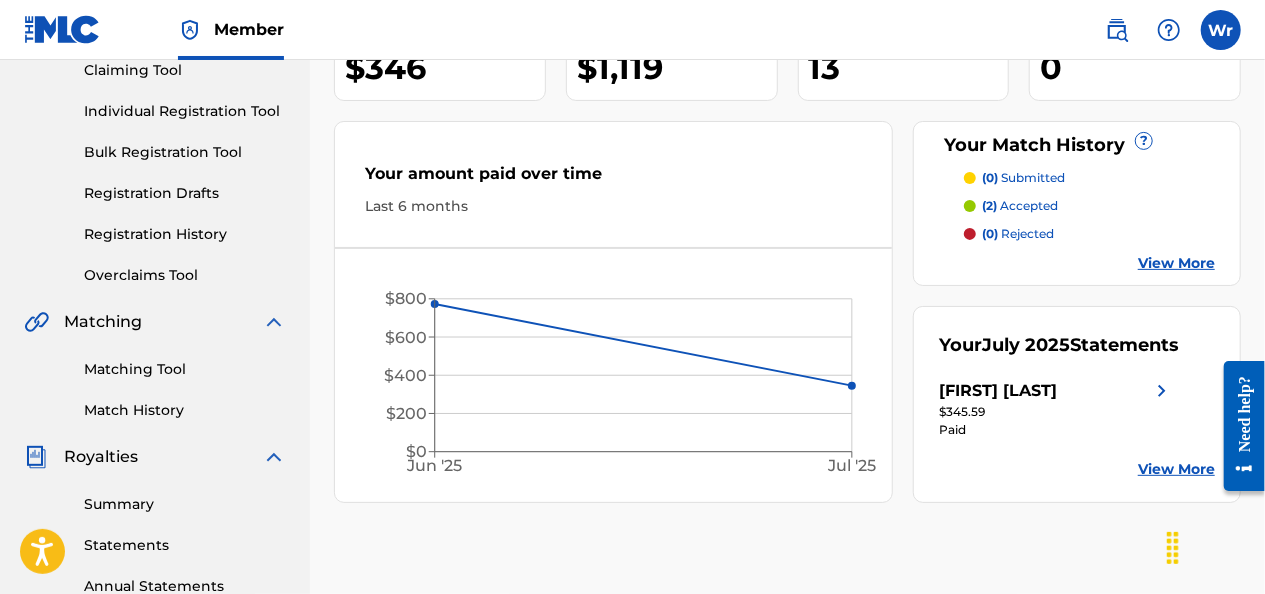 drag, startPoint x: 1268, startPoint y: 247, endPoint x: 38, endPoint y: 8, distance: 1253.0048 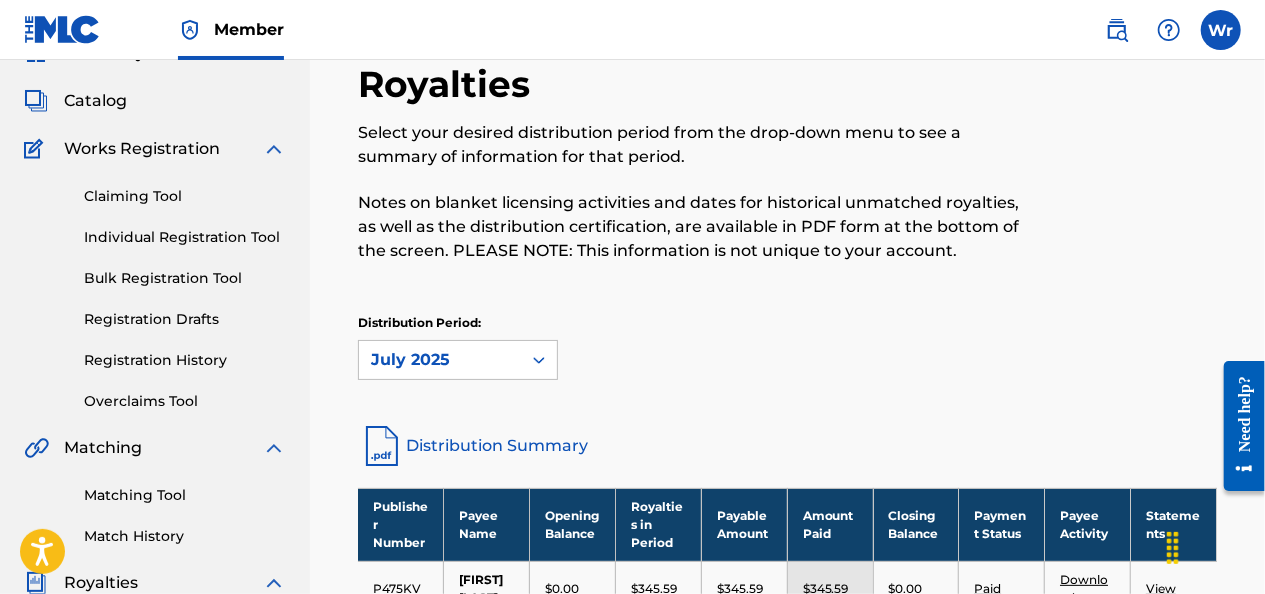 scroll, scrollTop: 0, scrollLeft: 0, axis: both 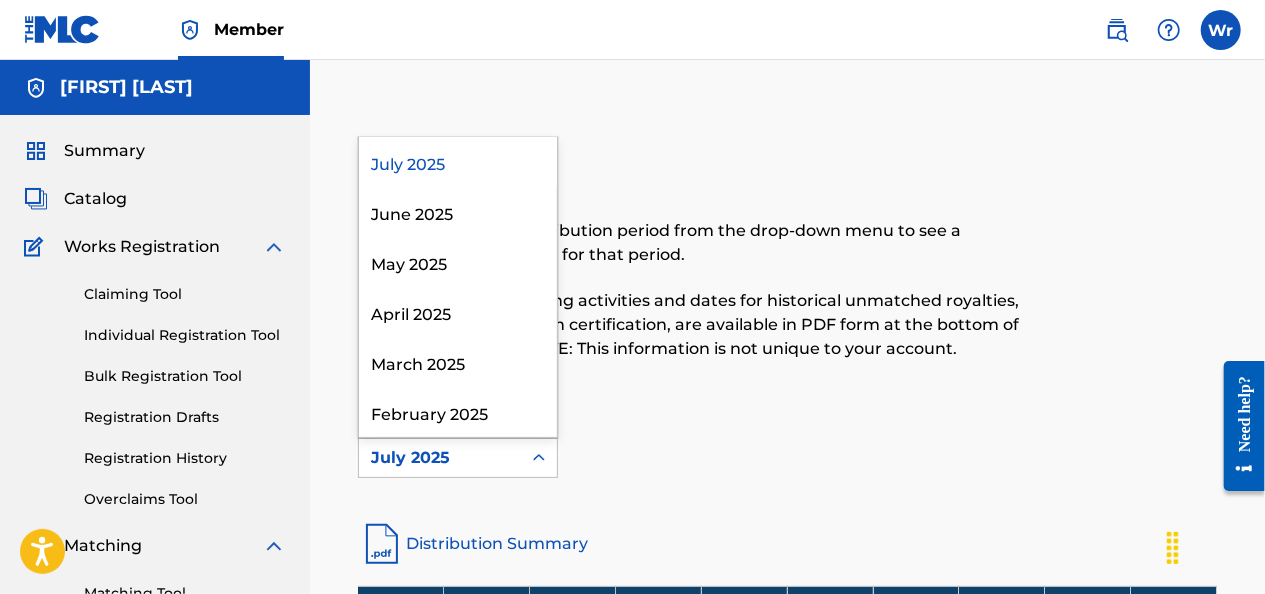 click 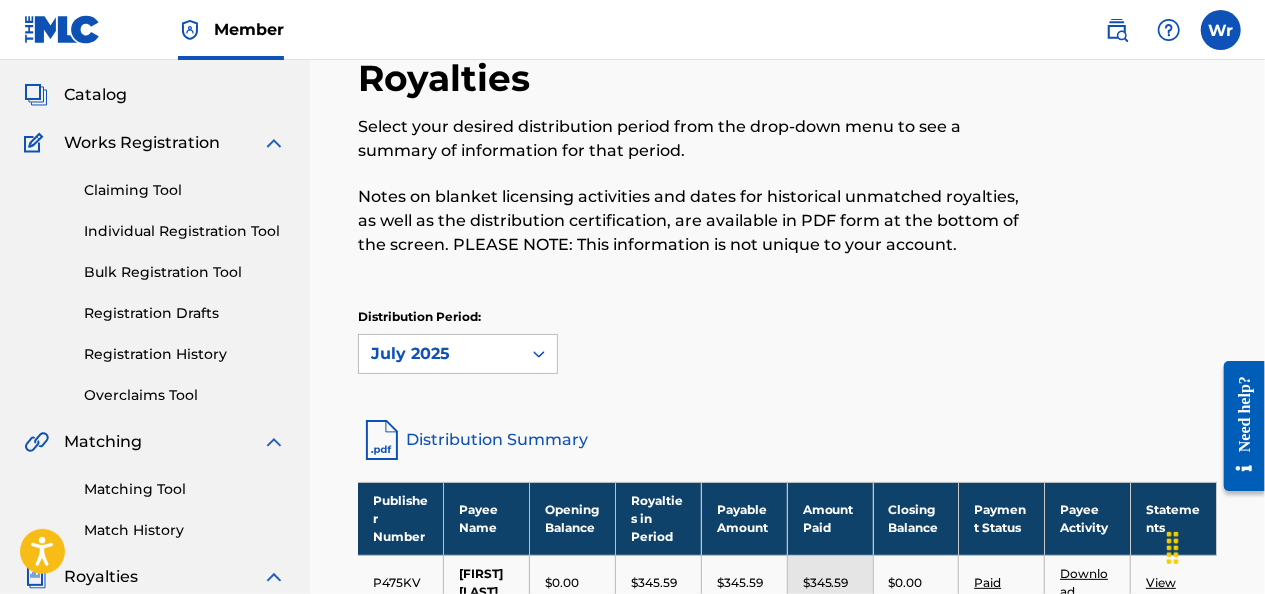 scroll, scrollTop: 0, scrollLeft: 0, axis: both 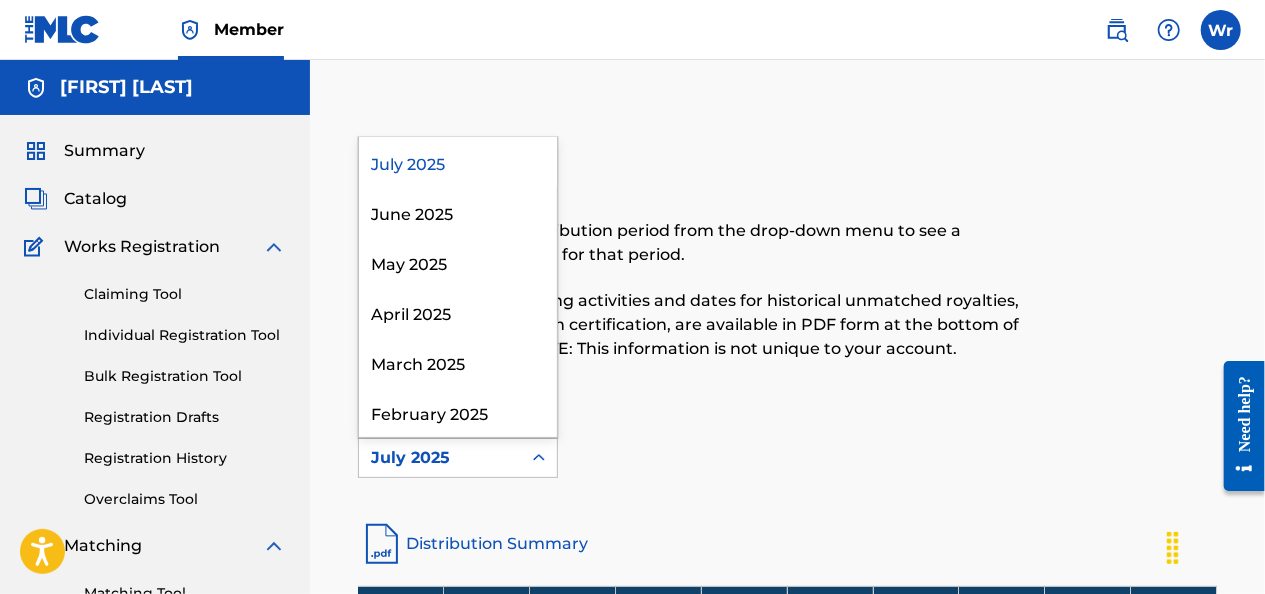 click on "July 2025" at bounding box center [440, 458] 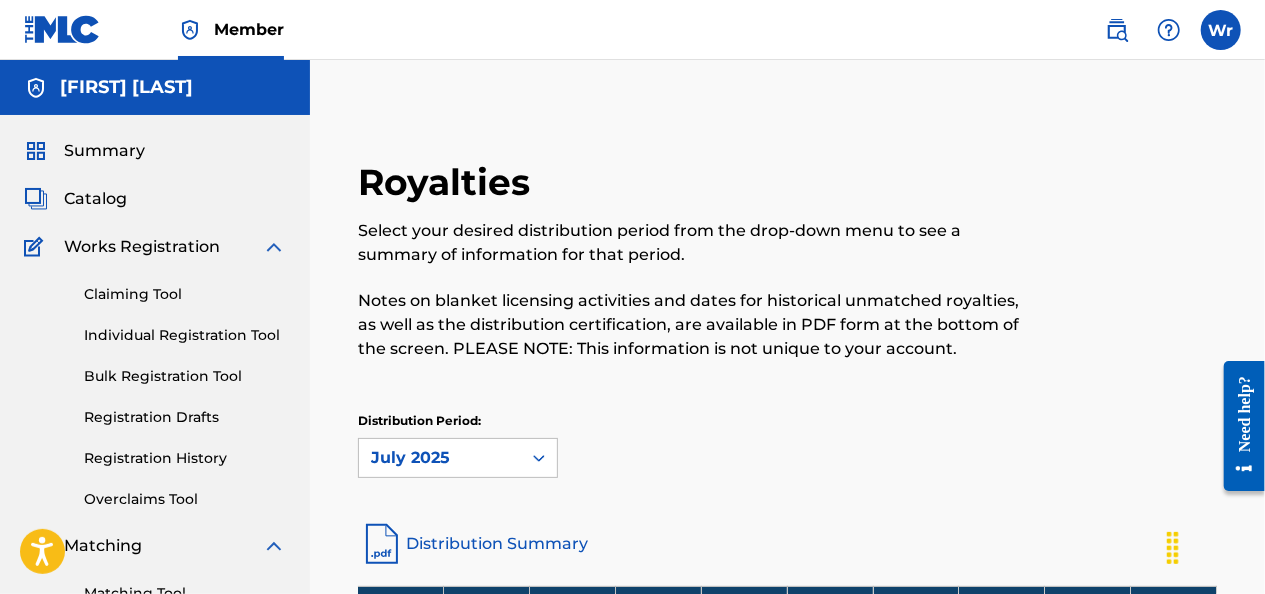 click on "Distribution Summary" at bounding box center [787, 544] 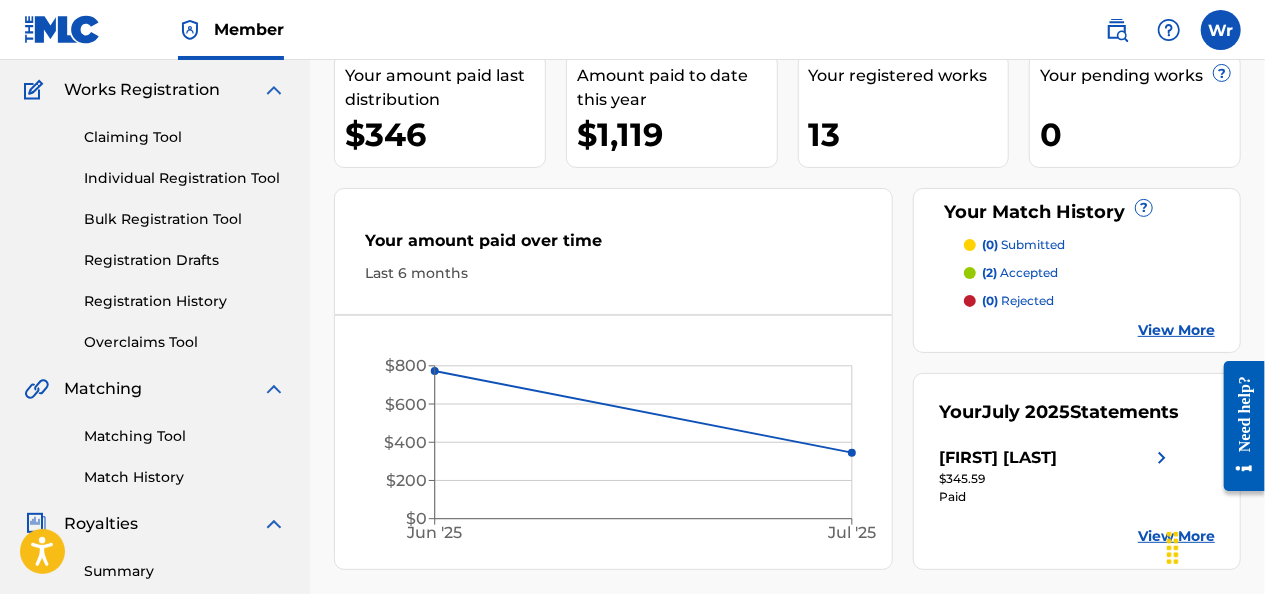 scroll, scrollTop: 160, scrollLeft: 0, axis: vertical 